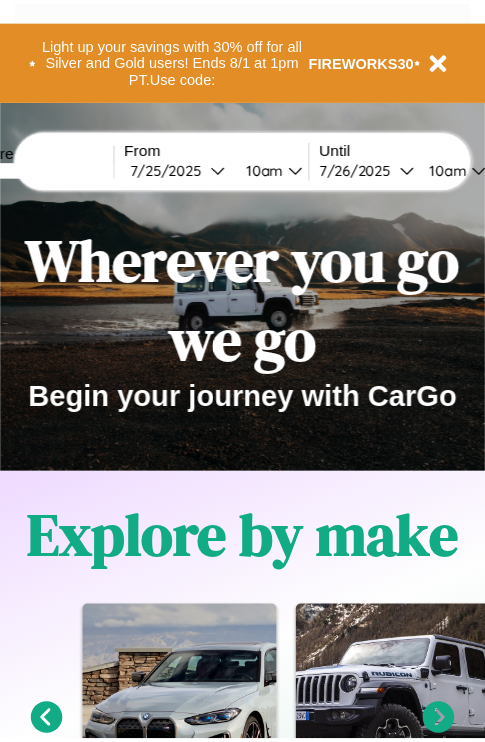 scroll, scrollTop: 0, scrollLeft: 0, axis: both 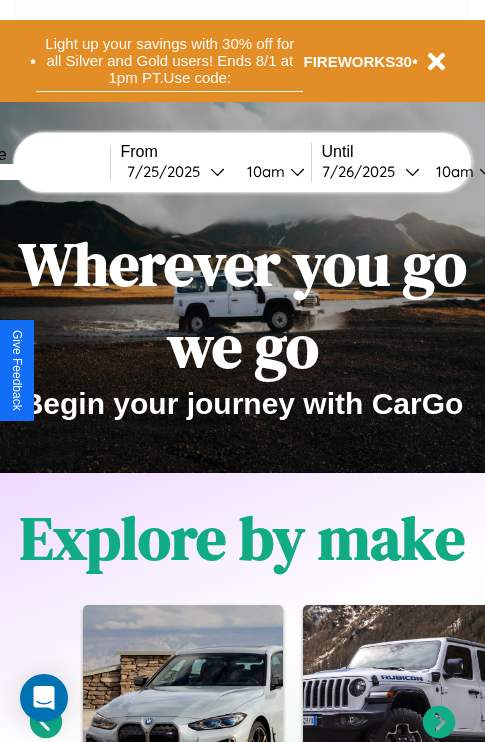 click on "Light up your savings with 30% off for all Silver and Gold users! Ends 8/1 at 1pm PT.  Use code:" at bounding box center [169, 61] 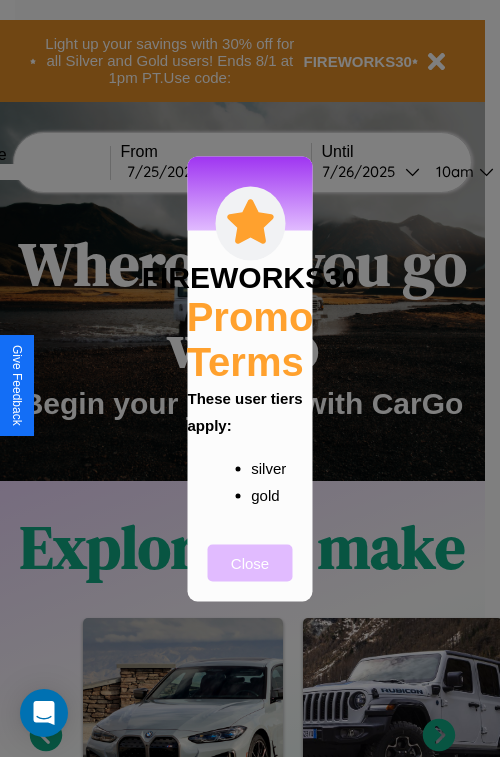 click on "Close" at bounding box center [250, 562] 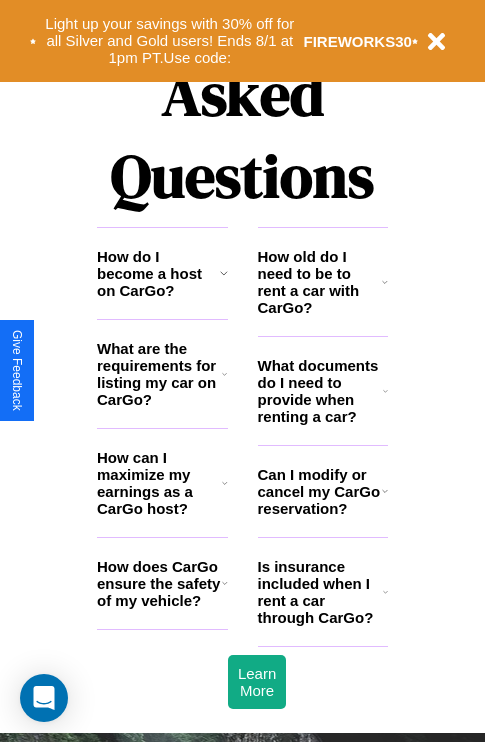 scroll, scrollTop: 2423, scrollLeft: 0, axis: vertical 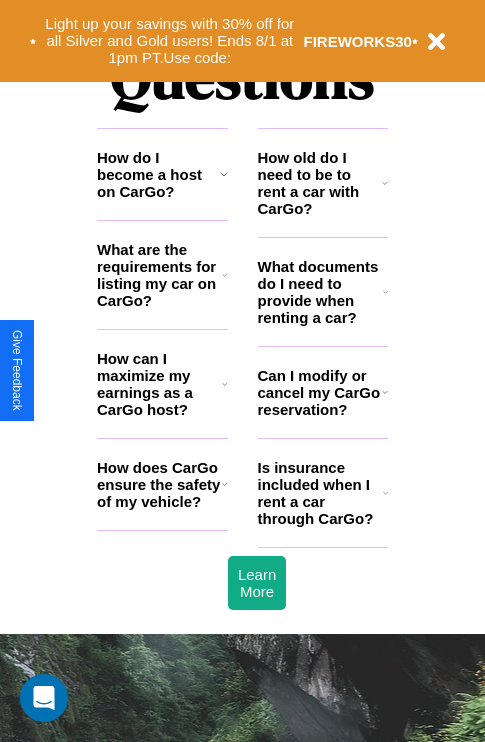 click on "How do I become a host on CarGo?" at bounding box center (158, 174) 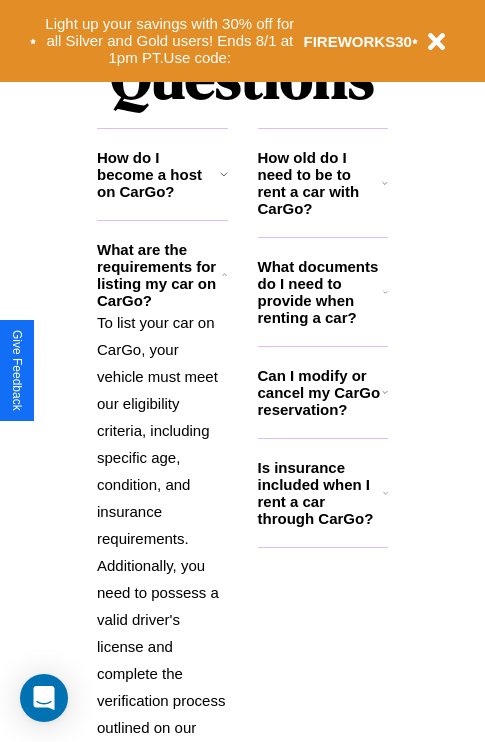 click on "Can I modify or cancel my CarGo reservation?" at bounding box center (320, 392) 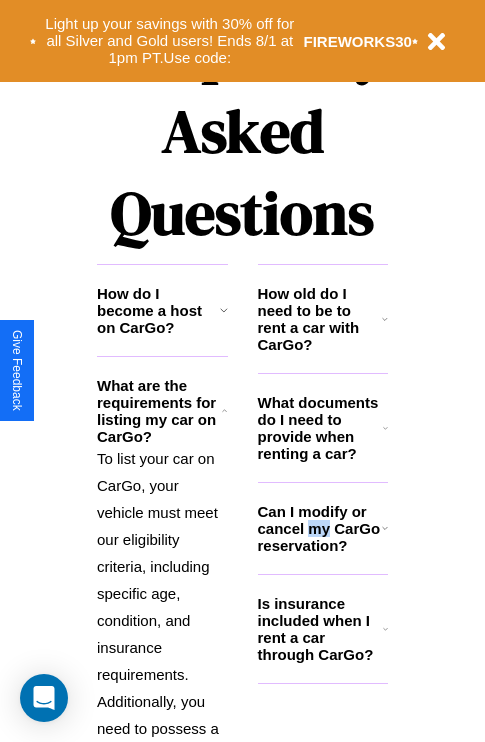 scroll, scrollTop: 0, scrollLeft: 0, axis: both 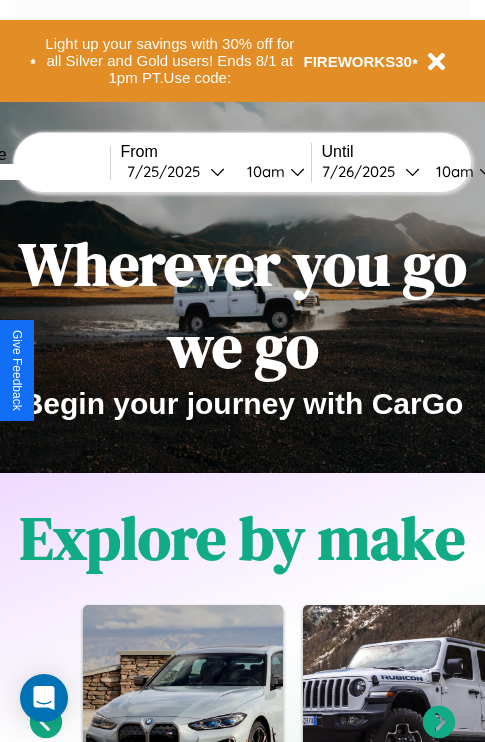 click at bounding box center [35, 172] 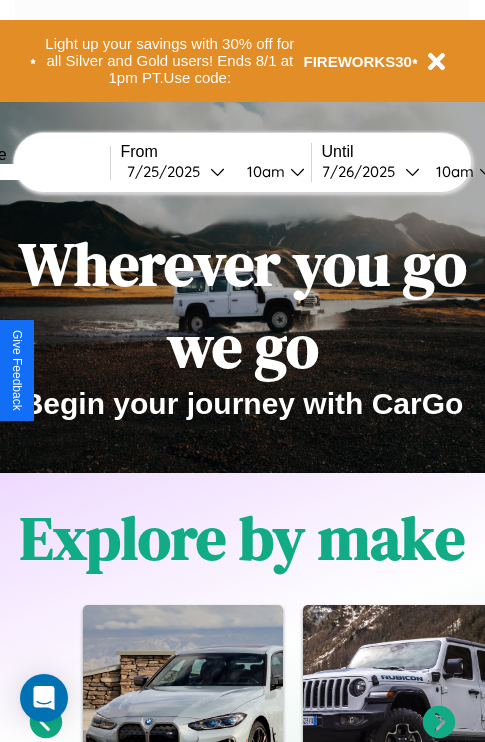 click on "7 / 25 / 2025" at bounding box center (168, 171) 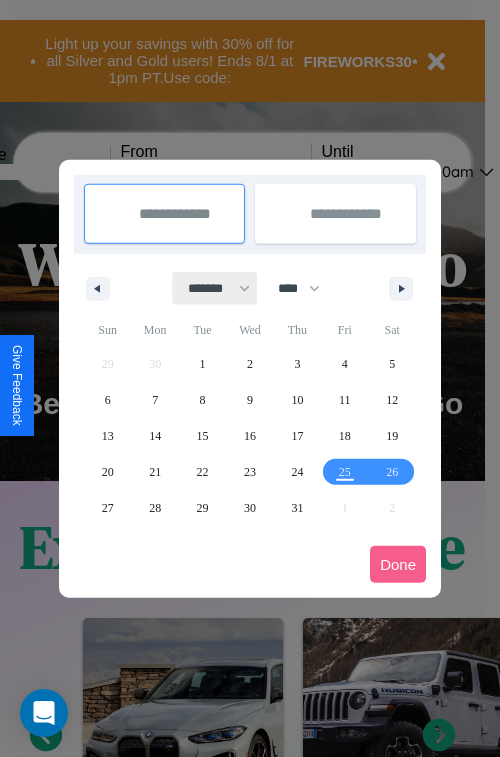 click on "******* ******** ***** ***** *** **** **** ****** ********* ******* ******** ********" at bounding box center [215, 288] 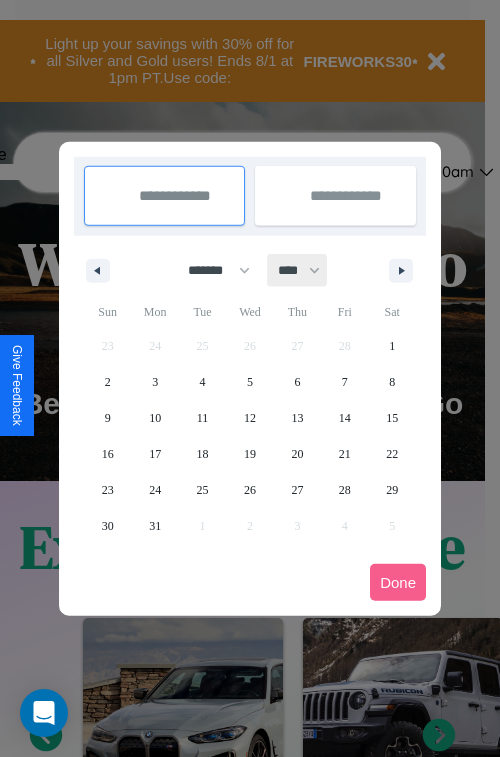 click on "**** **** **** **** **** **** **** **** **** **** **** **** **** **** **** **** **** **** **** **** **** **** **** **** **** **** **** **** **** **** **** **** **** **** **** **** **** **** **** **** **** **** **** **** **** **** **** **** **** **** **** **** **** **** **** **** **** **** **** **** **** **** **** **** **** **** **** **** **** **** **** **** **** **** **** **** **** **** **** **** **** **** **** **** **** **** **** **** **** **** **** **** **** **** **** **** **** **** **** **** **** **** **** **** **** **** **** **** **** **** **** **** **** **** **** **** **** **** **** **** ****" at bounding box center [298, 270] 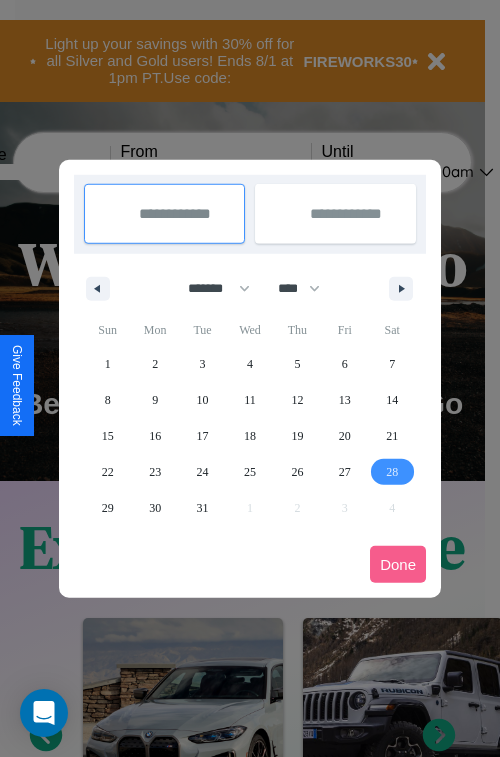 click on "28" at bounding box center [392, 472] 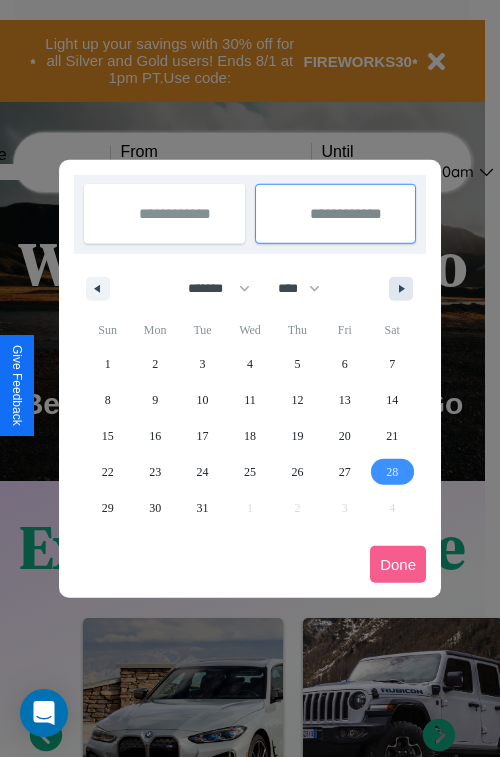 click at bounding box center (405, 289) 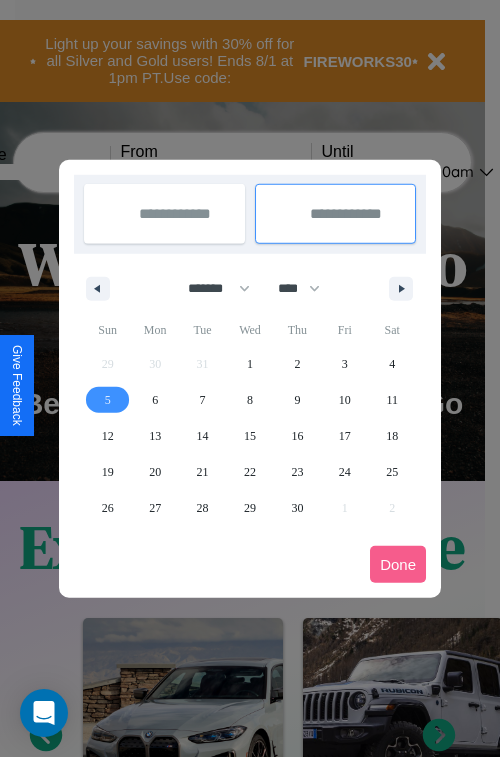 click on "5" at bounding box center [108, 400] 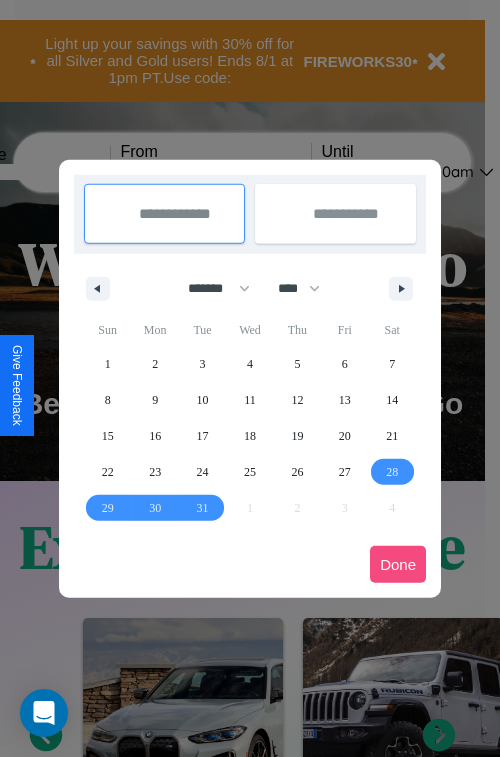 click on "Done" at bounding box center [398, 564] 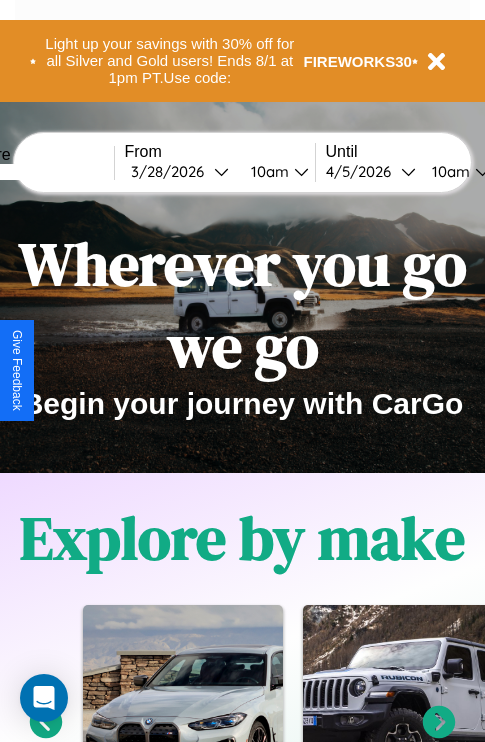 scroll, scrollTop: 0, scrollLeft: 72, axis: horizontal 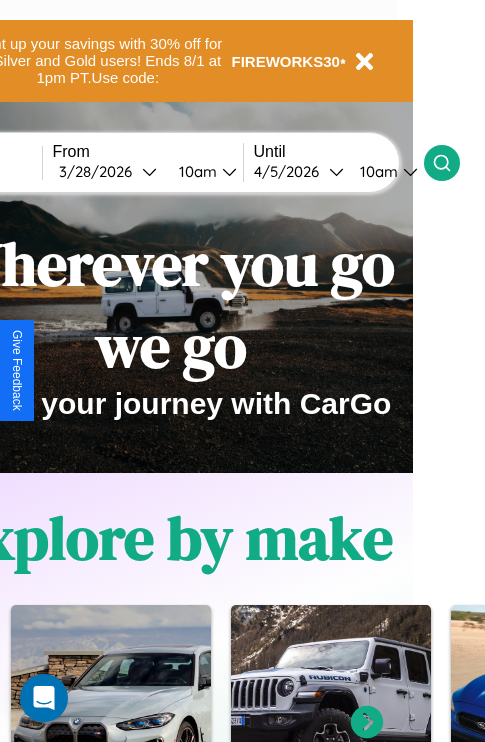 click 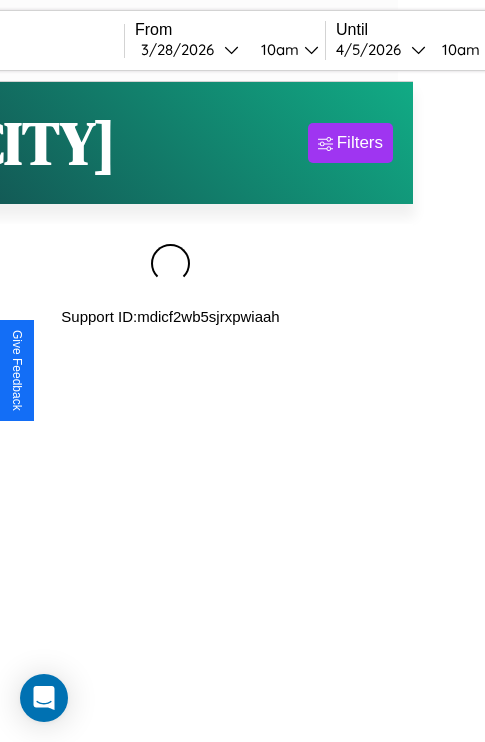 scroll, scrollTop: 0, scrollLeft: 0, axis: both 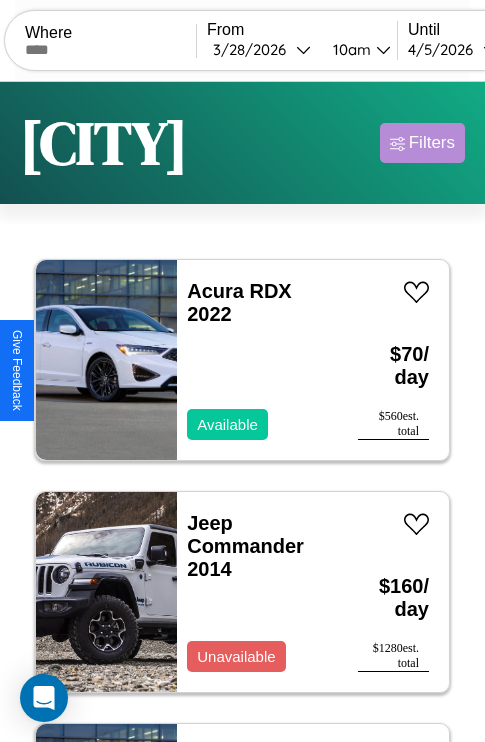 click on "Filters" at bounding box center [432, 143] 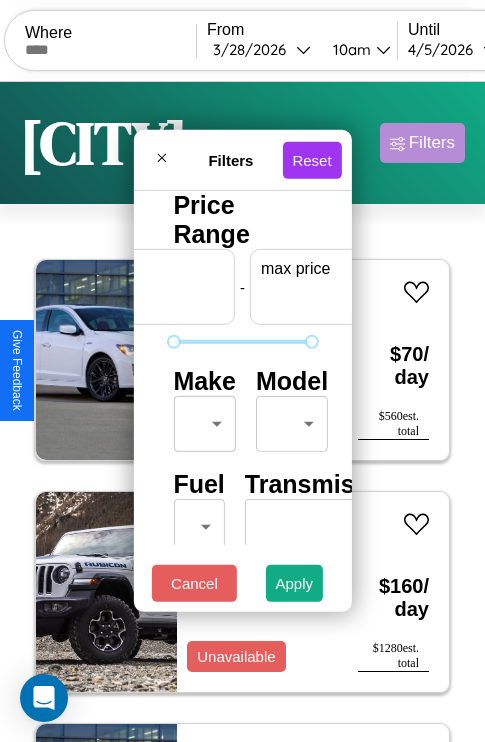 scroll, scrollTop: 0, scrollLeft: 124, axis: horizontal 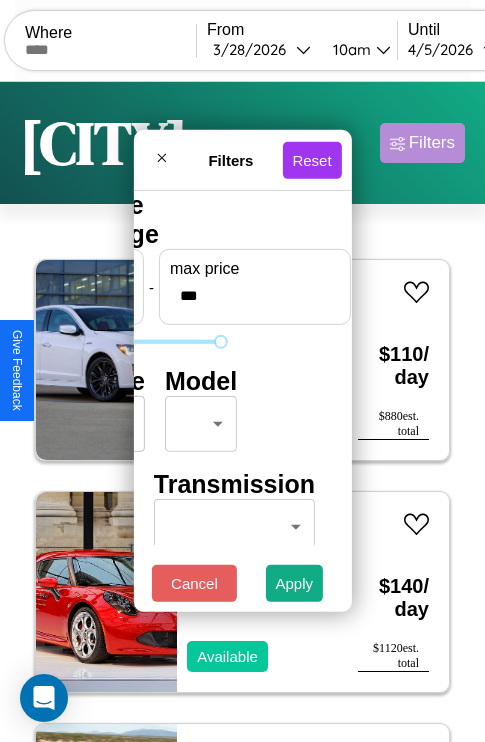 type on "***" 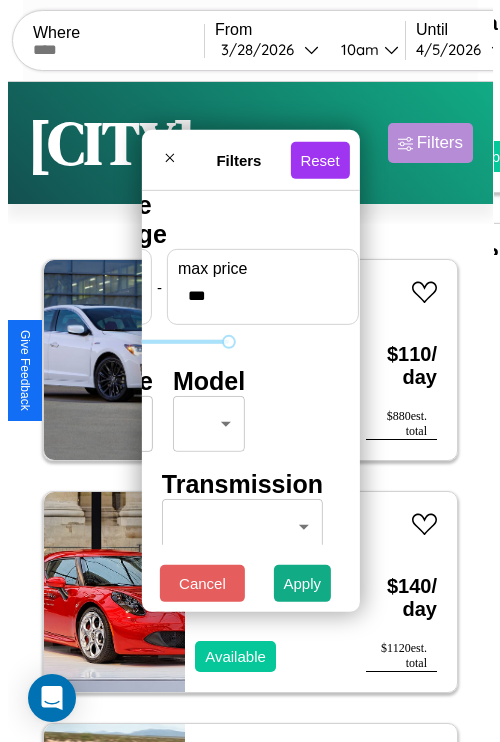 scroll, scrollTop: 0, scrollLeft: 0, axis: both 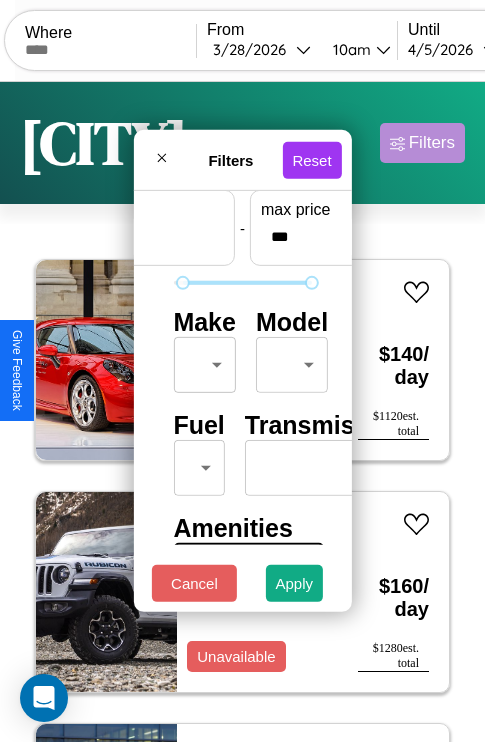 type on "**" 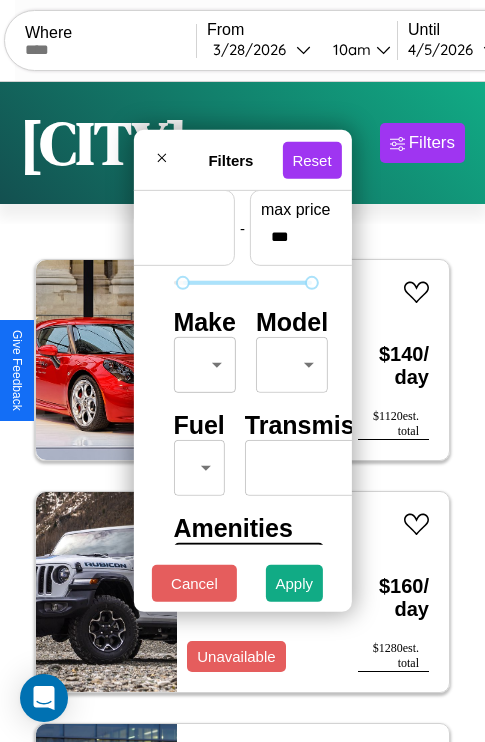 click on "CarGo Where From [DATE] [TIME] Until [DATE] [TIME] Become a Host Login Sign Up [CITY] Filters 8 cars in this area These cars can be picked up in this city. Alfa Romeo Stelvio 2019 Available $ 140 / day $ 1120 est. total Jeep Commander 2014 Unavailable $ 160 / day $ 1280 est. total Acura TSX 2014 Available $ 110 / day $ 880 est. total Subaru Impreza 2016 Available $ 40 / day $ 320 est. total Acura RDX 2022 Available $ 70 / day $ 560 est. total Aston Martin Vanquish Zagato 2016 Available $ 140 / day $ 1120 est. total Subaru Impreza 2022 Available $ 60 / day $ 480 est. total Volkswagen Quantum 2023 Unavailable $ 190 / day $ 1520 est. total Filters Reset Price Range min price ** - max price *** Make ​ ​ Model ​ ​ Fuel ​ ​ Transmission ​ ​ Amenities Sunroof Moonroof Touch Display Winter Package Sport Turbo Heated Seats Carplay Bluetooth All Wheel Drive Push To Start Cancel Apply Support ID: mdicf2wb5sjrxpwiaah Give Feedback" at bounding box center [242, 412] 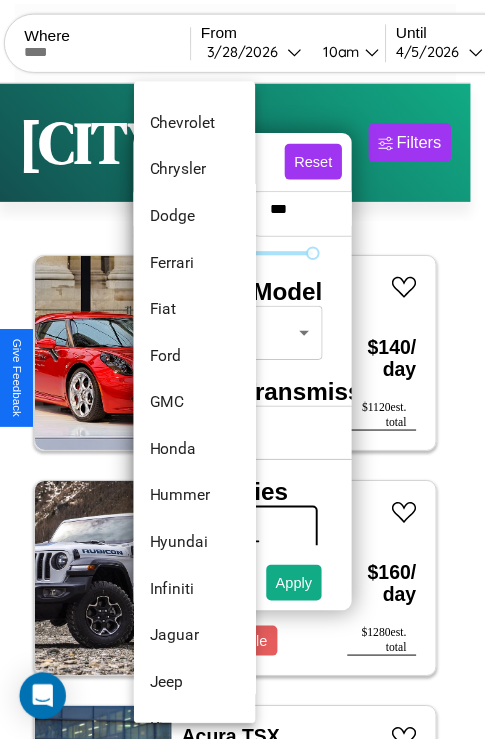 scroll, scrollTop: 422, scrollLeft: 0, axis: vertical 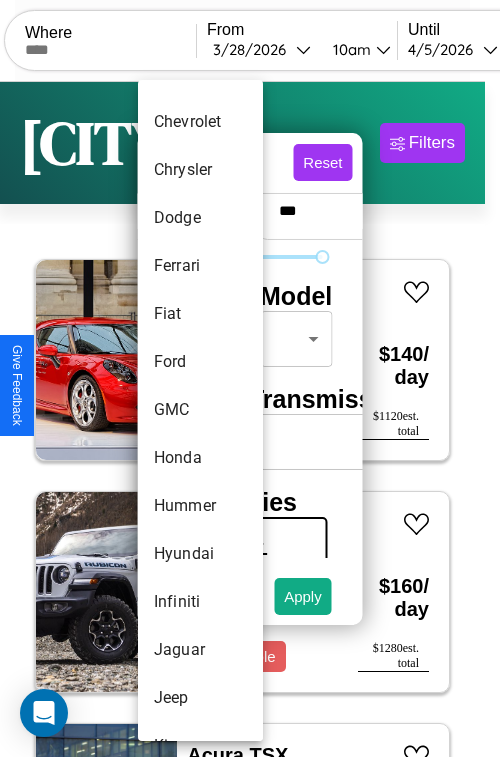 click on "GMC" at bounding box center (200, 410) 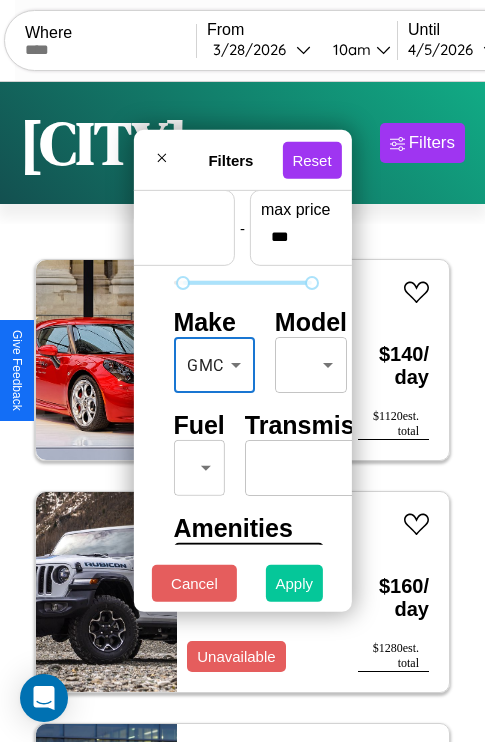 click on "Apply" at bounding box center (295, 583) 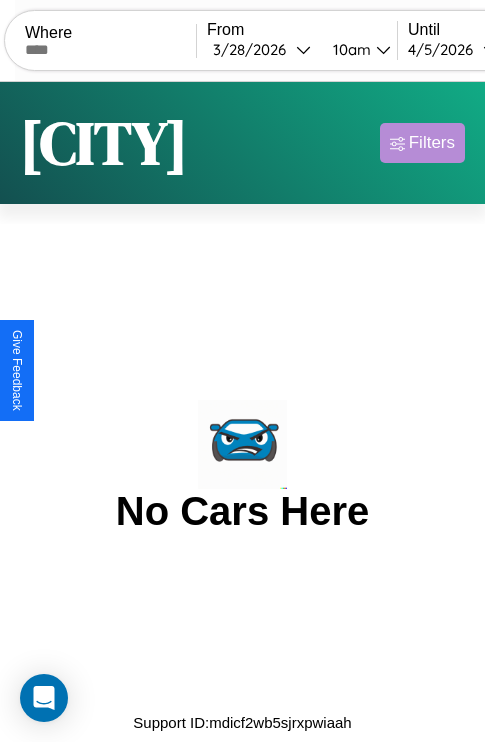 click on "Filters" at bounding box center [432, 143] 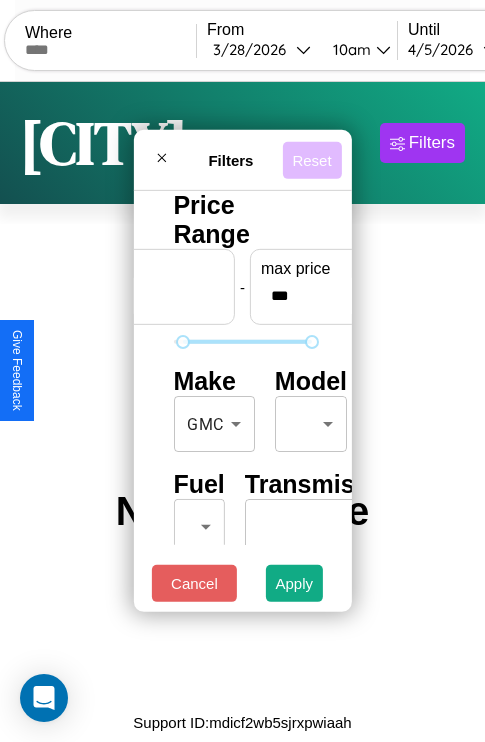 click on "Reset" at bounding box center (311, 159) 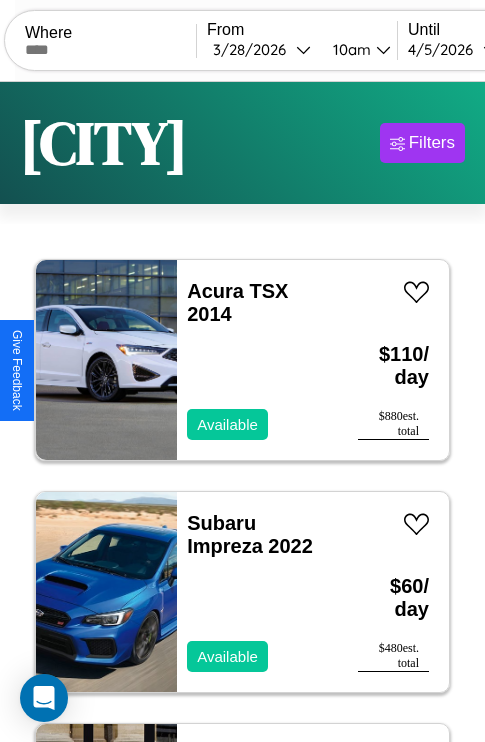 scroll, scrollTop: 95, scrollLeft: 0, axis: vertical 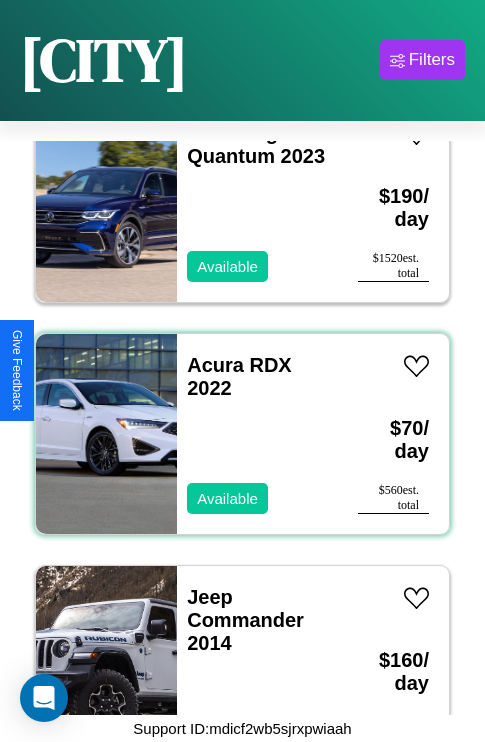 click on "Acura RDX 2022 Available" at bounding box center (257, 434) 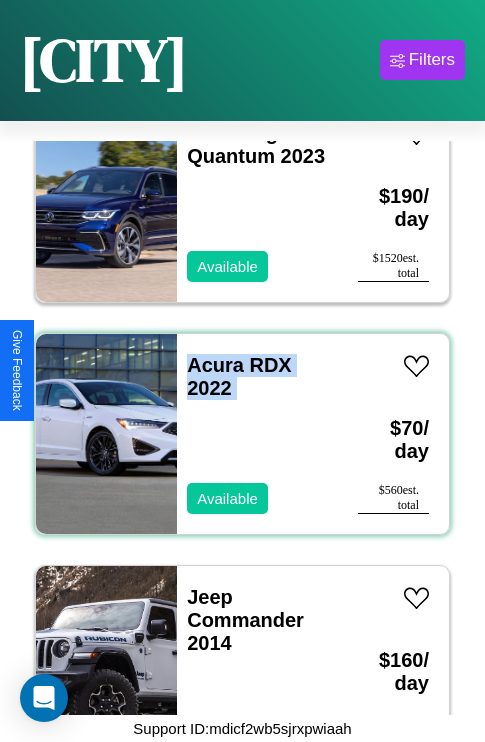 click on "Acura RDX 2022 Available" at bounding box center (257, 434) 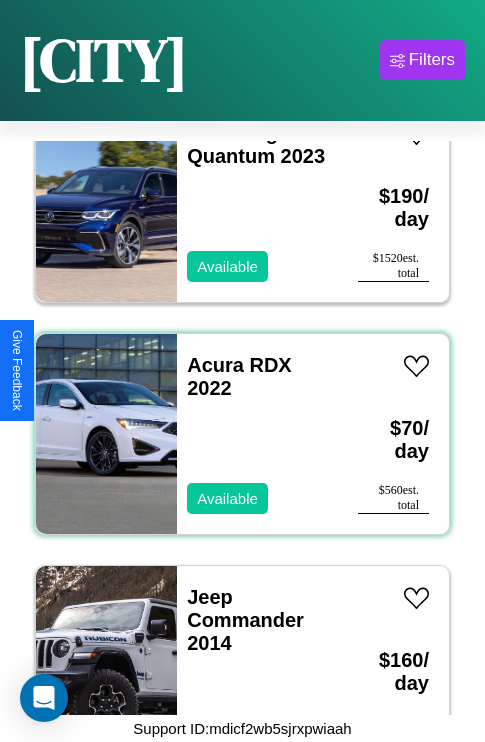 click on "Acura RDX 2022 Available" at bounding box center [257, 434] 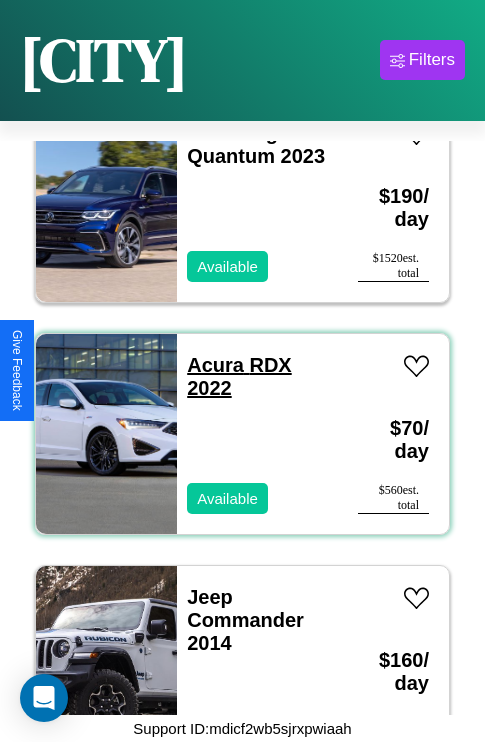 click on "Acura   RDX   2022" at bounding box center (239, 376) 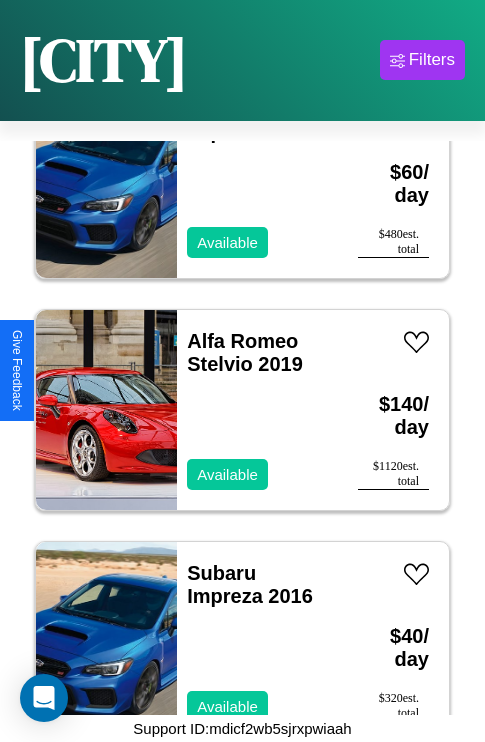 scroll, scrollTop: 307, scrollLeft: 0, axis: vertical 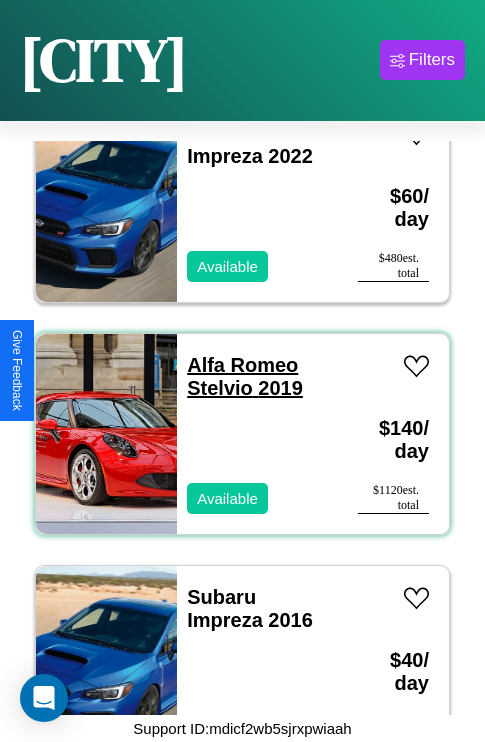 click on "Alfa Romeo   Stelvio   2019" at bounding box center (245, 376) 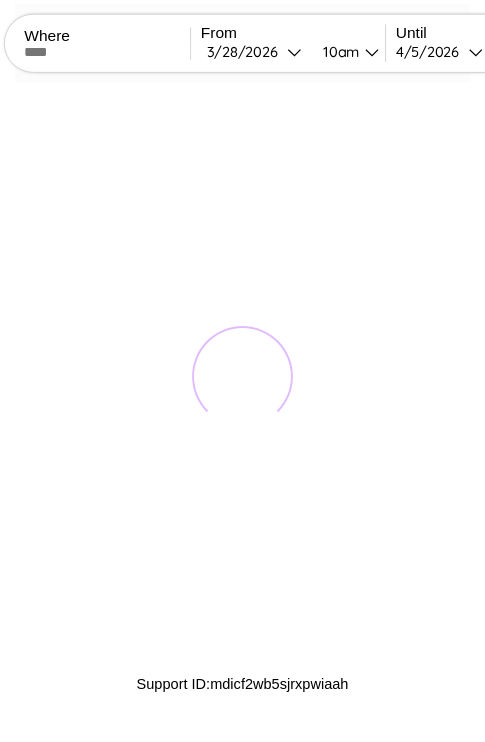 scroll, scrollTop: 0, scrollLeft: 0, axis: both 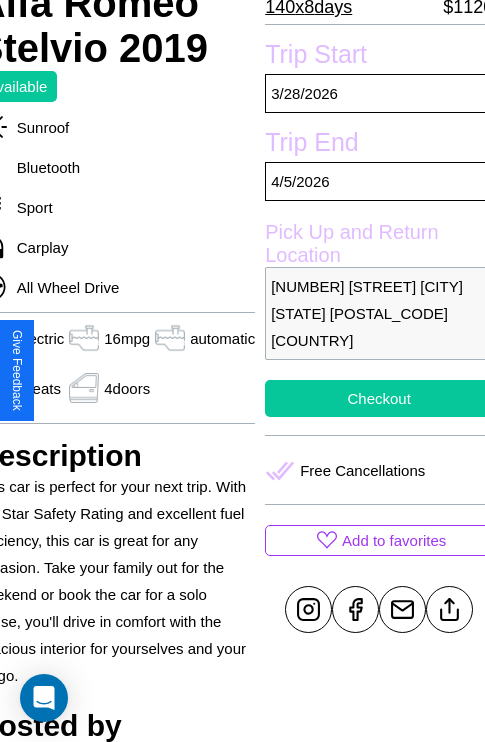 click on "Checkout" at bounding box center [379, 398] 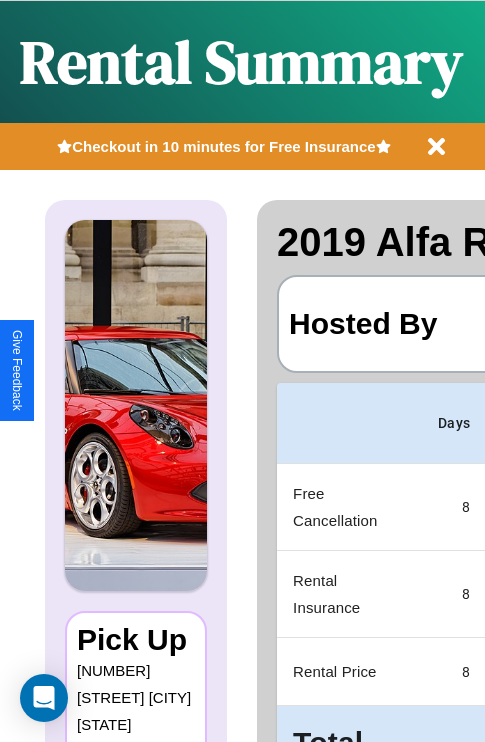 scroll, scrollTop: 0, scrollLeft: 378, axis: horizontal 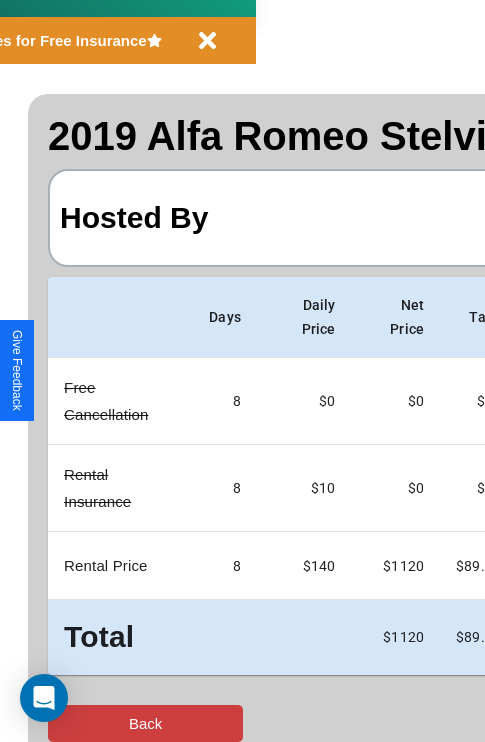 click on "Back" at bounding box center (145, 723) 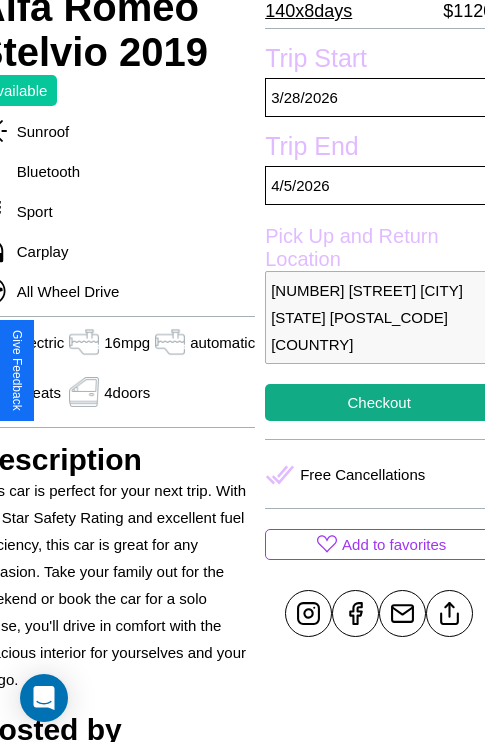 scroll, scrollTop: 458, scrollLeft: 96, axis: both 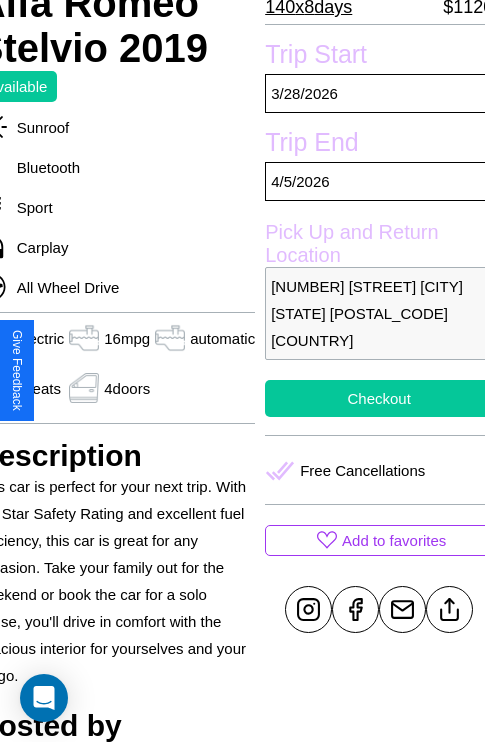 click on "Checkout" at bounding box center [379, 398] 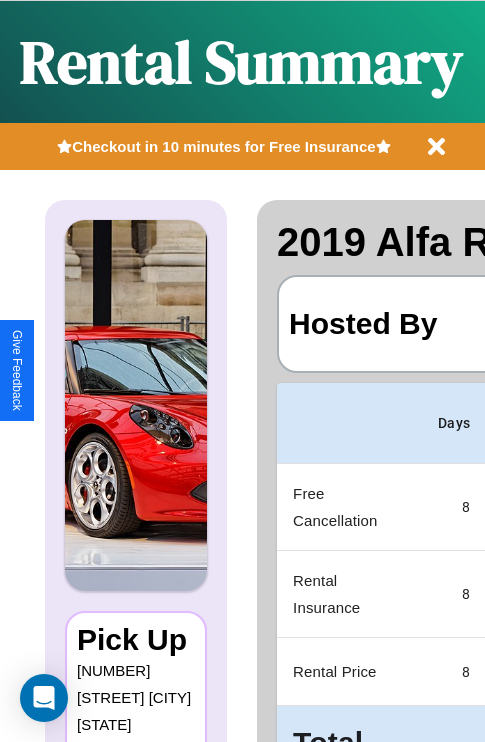 scroll, scrollTop: 0, scrollLeft: 378, axis: horizontal 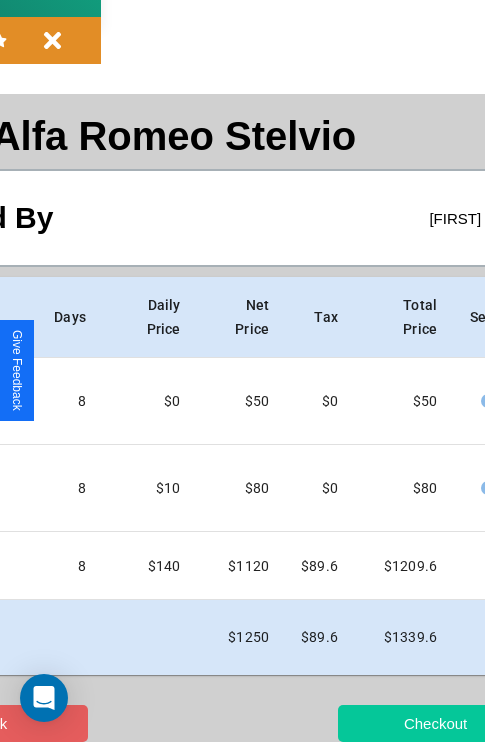 click on "Checkout" at bounding box center (435, 723) 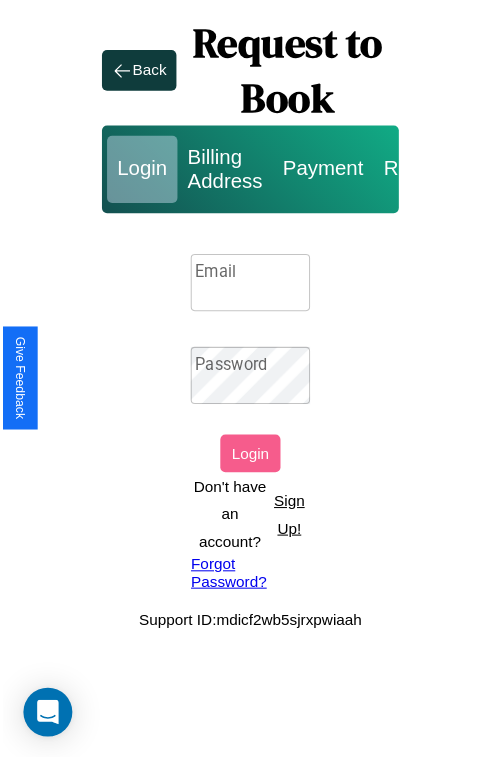 scroll, scrollTop: 0, scrollLeft: 0, axis: both 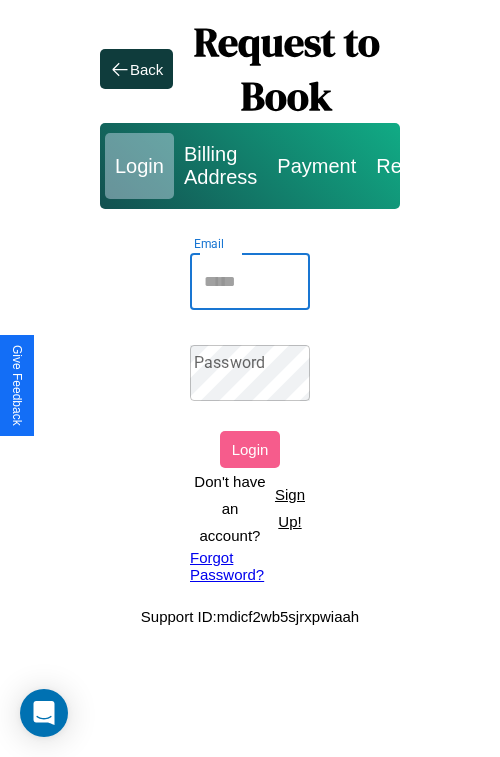 click on "Email" at bounding box center (250, 282) 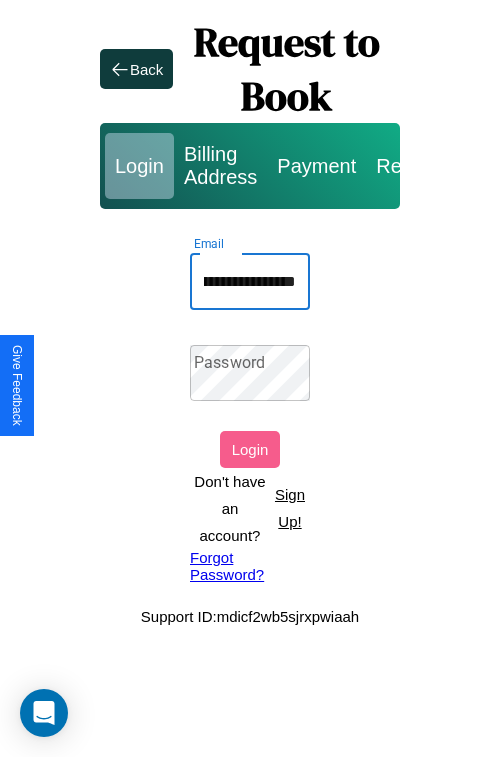 scroll, scrollTop: 0, scrollLeft: 97, axis: horizontal 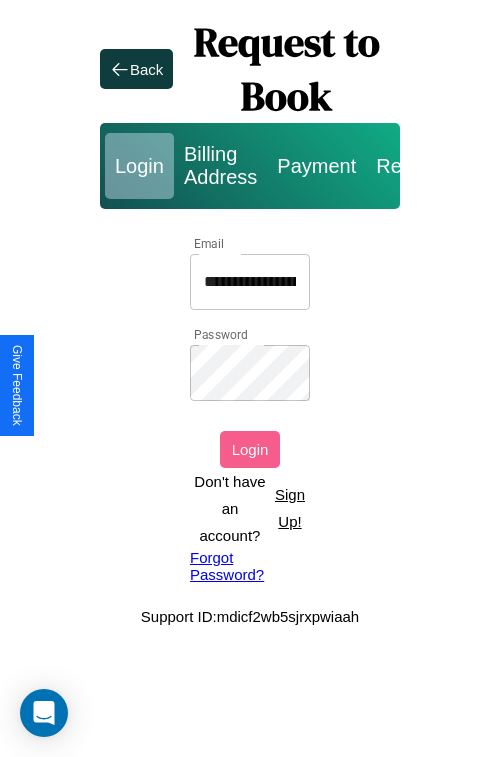 click on "Login" at bounding box center [250, 449] 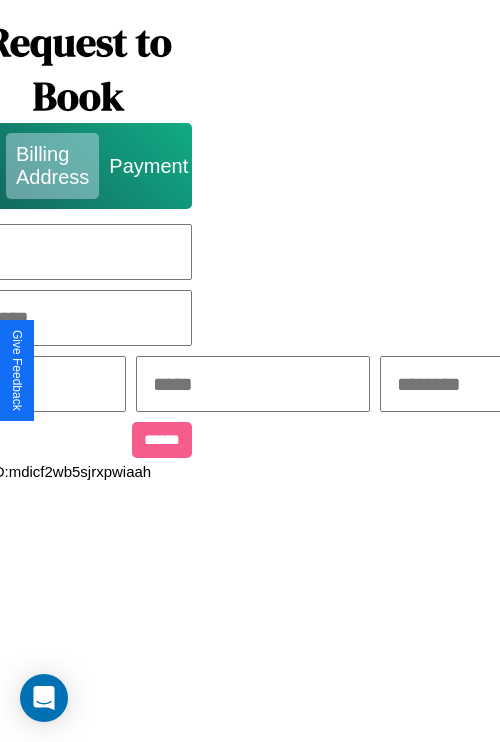 scroll, scrollTop: 0, scrollLeft: 517, axis: horizontal 